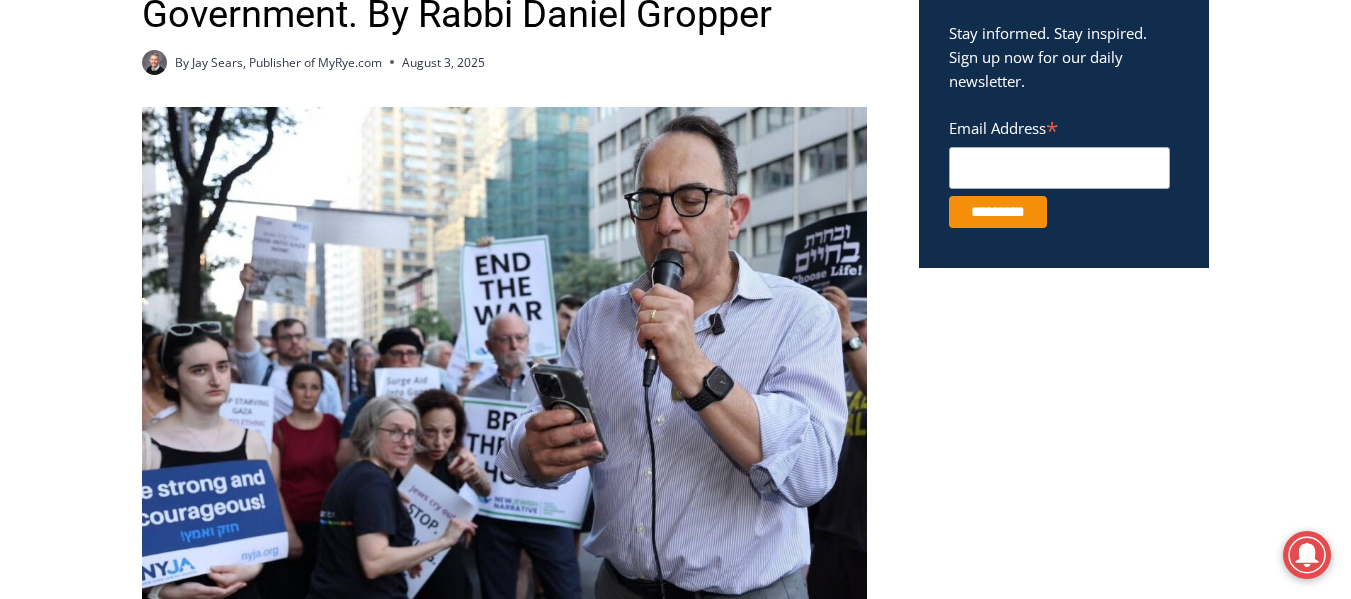 scroll, scrollTop: 831, scrollLeft: 0, axis: vertical 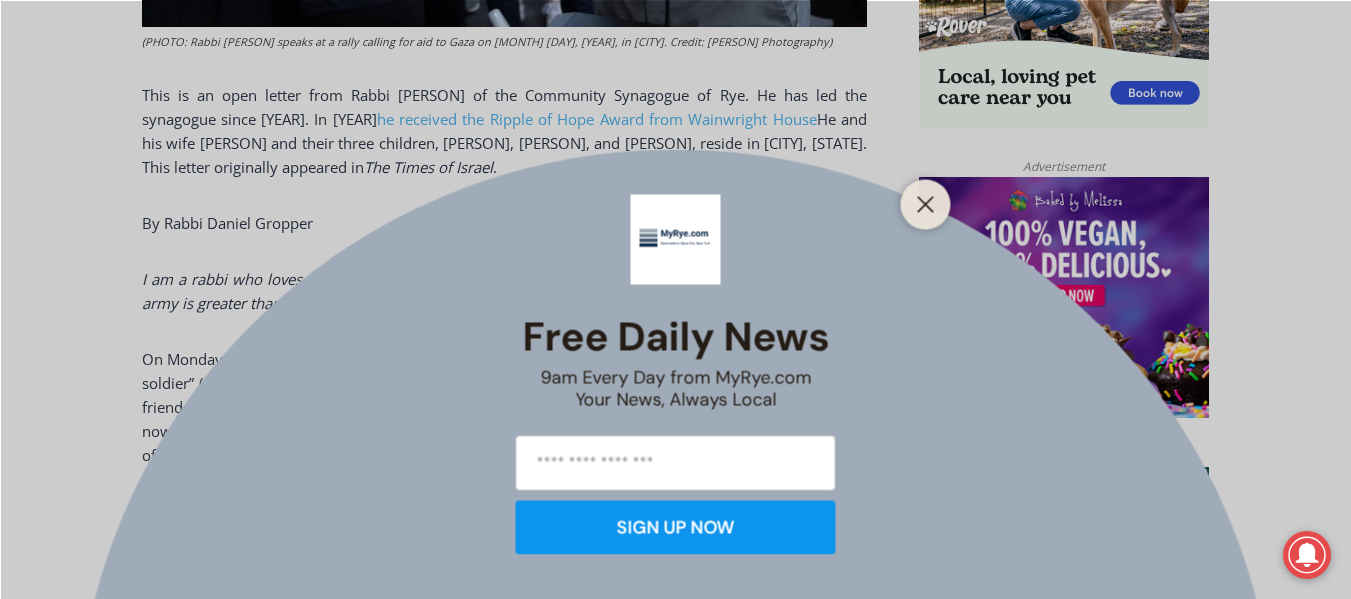 click on "Skip to content
69.6
F
Rye
Sunday, August 3, 2025
Advertise
Submit a Story or Event Listing
Tips & Letters
Free Newsletter Sign Up
About
Facebook
Instagram
Linkedin
X
YouTube
Home
Government
Schools
Community Groups
Local Business
Real Estate
Sports
People
Police & Fire
Obituaries
Calendar
All Categories Expand
Community Groups Expand
Art in Rye, NY
Religion
Rye ACT
Rye Arts Center
Rye Free Reading Room" at bounding box center [675, 1200] 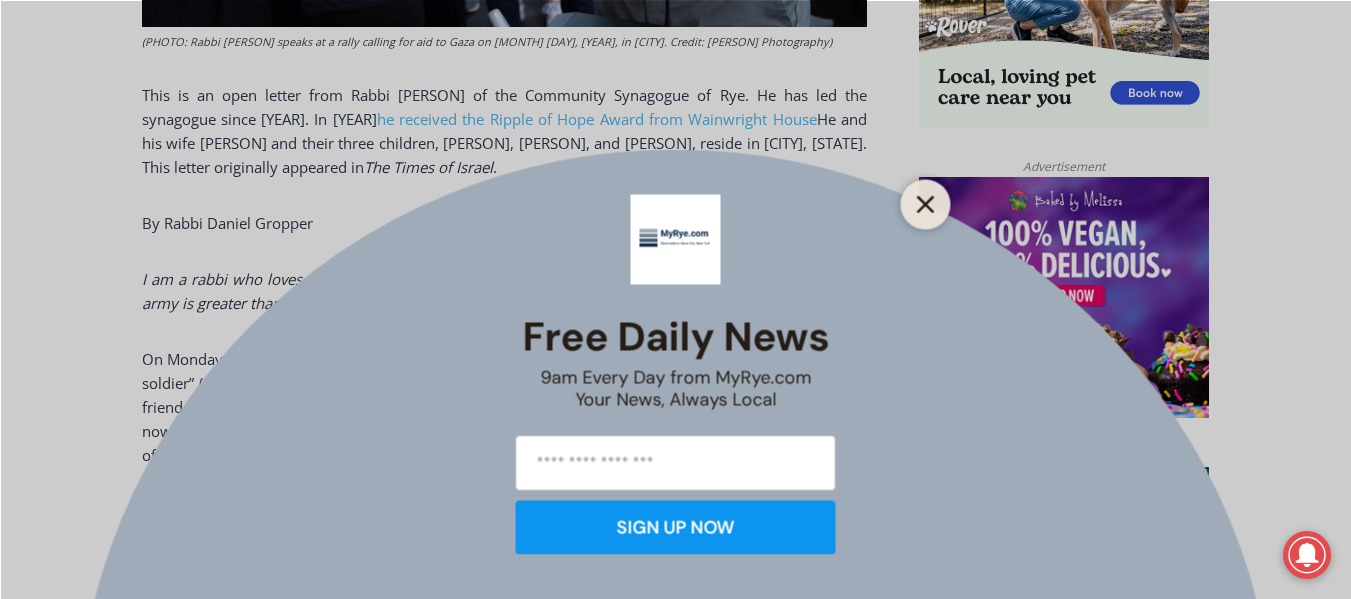 click at bounding box center (926, 204) 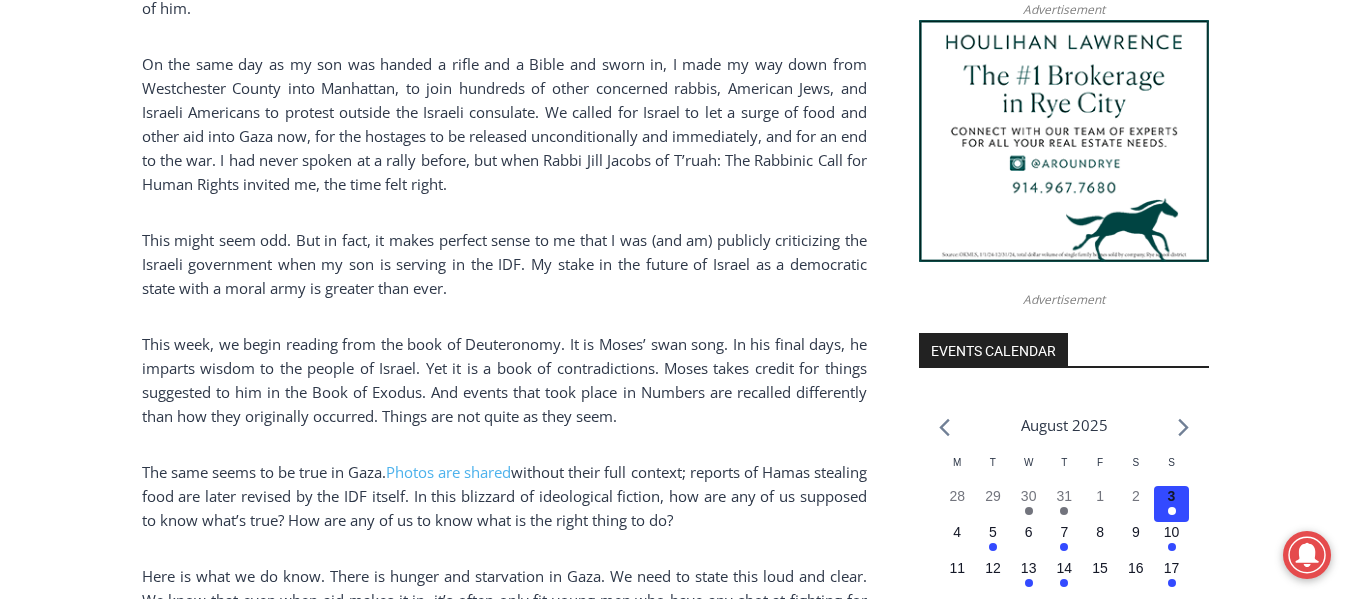 scroll, scrollTop: 1954, scrollLeft: 0, axis: vertical 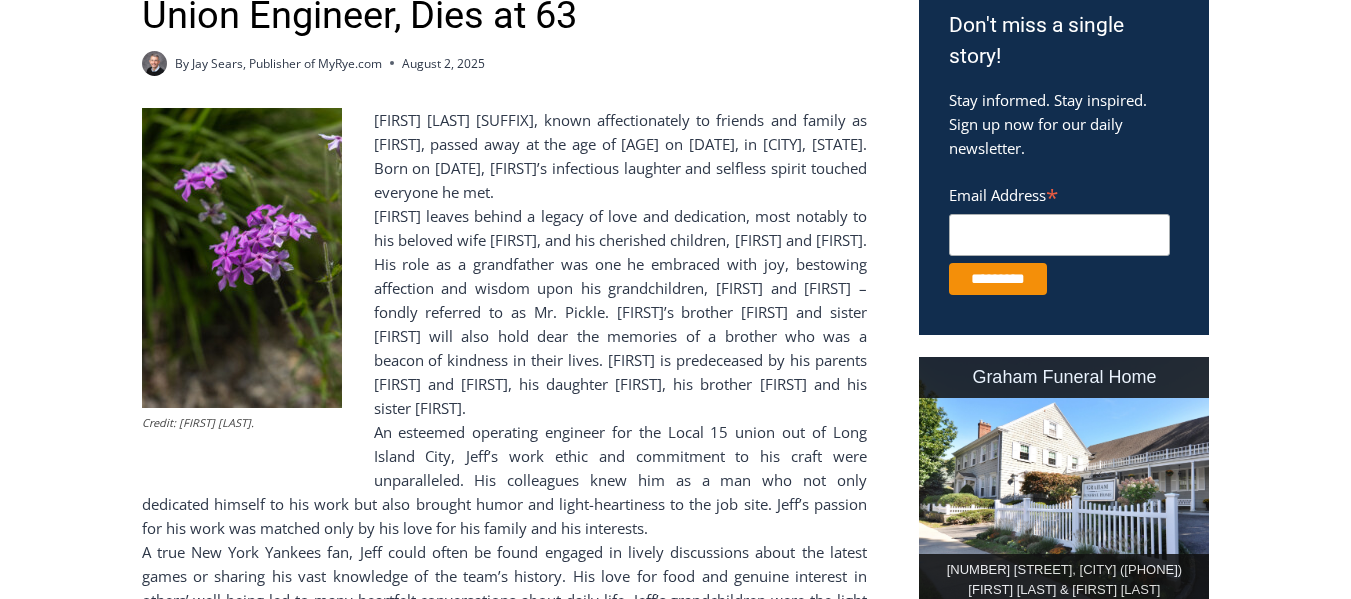 click on "Skip to content
68.09
F
[CITY]
[DAY_OF_WEEK], [DATE]
Advertise
Submit a Story or Event Listing
Tips & Letters
Free Newsletter Sign Up
About
Facebook
Instagram
Linkedin
X
YouTube
Home
Government
Schools
Community Groups
Local Business
Real Estate
Sports
People
Police & Fire
Community Groups Expand
Art in [CITY], NY
Religion
[CITY] ACT
[CITY] Arts Center
[CITY] Free Reading Room" at bounding box center (675, 1347) 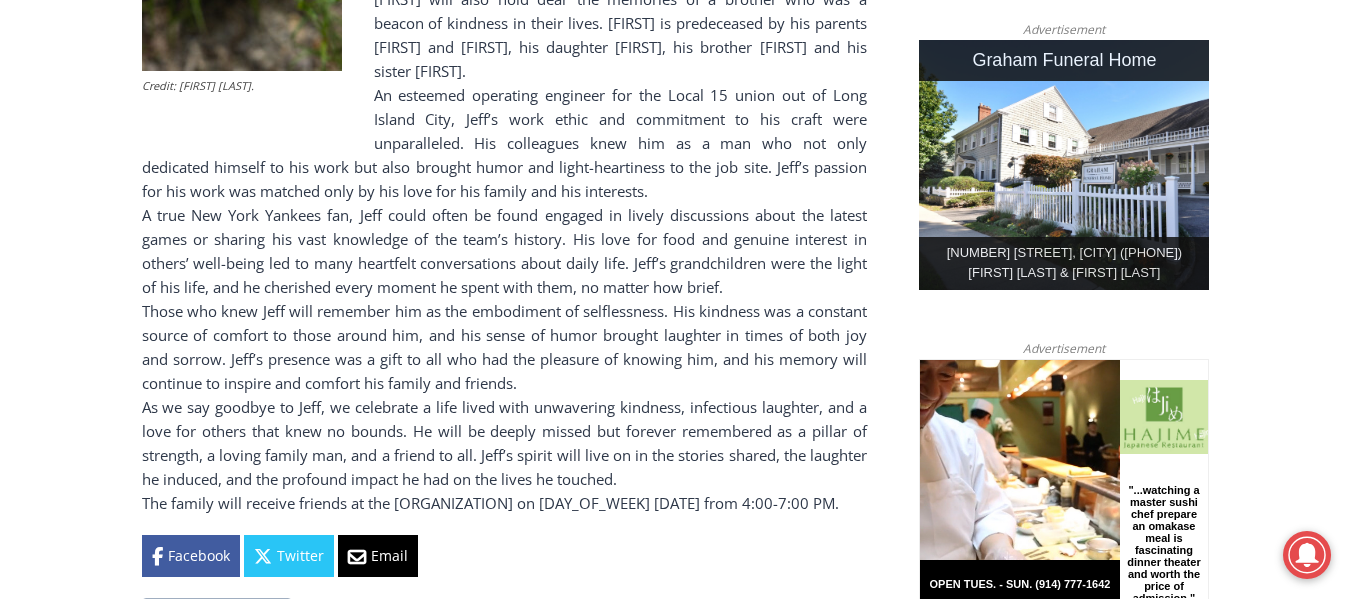 scroll, scrollTop: 1131, scrollLeft: 0, axis: vertical 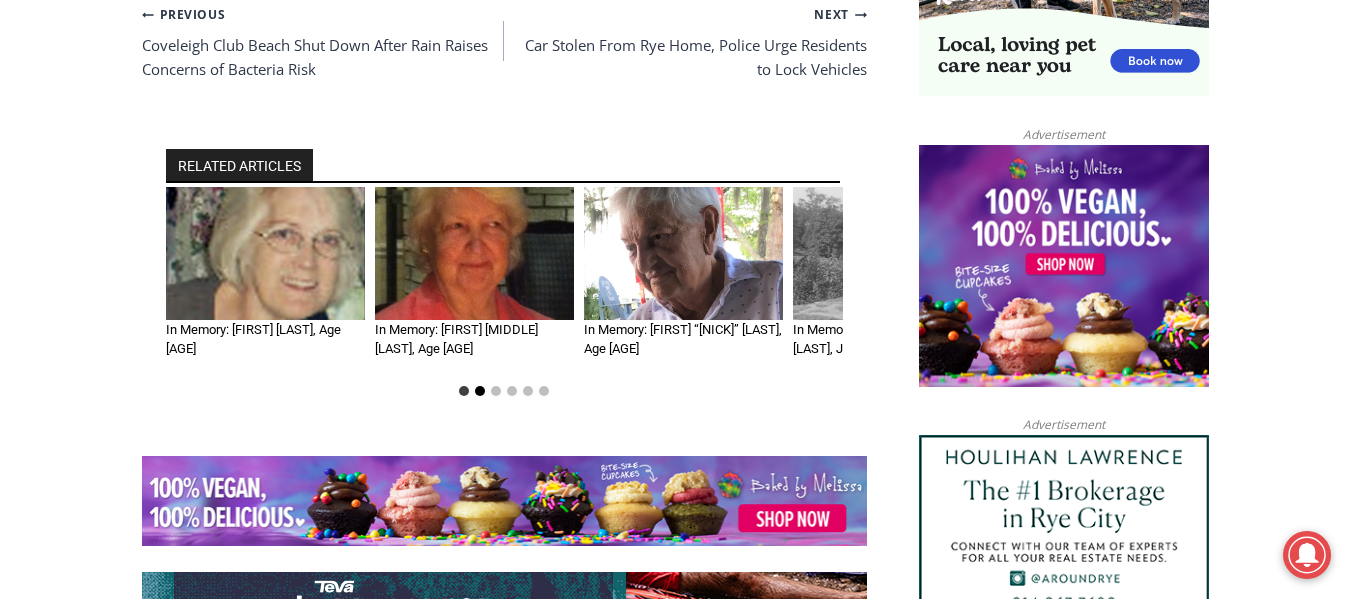 click at bounding box center (480, 391) 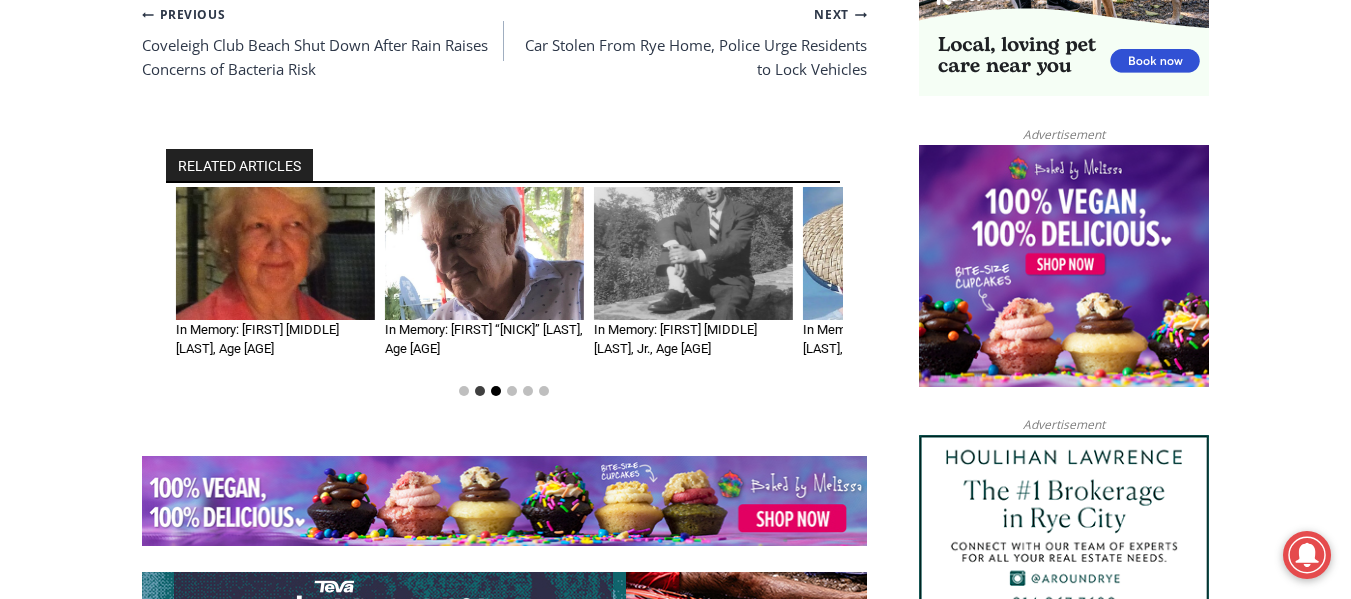 click at bounding box center [496, 391] 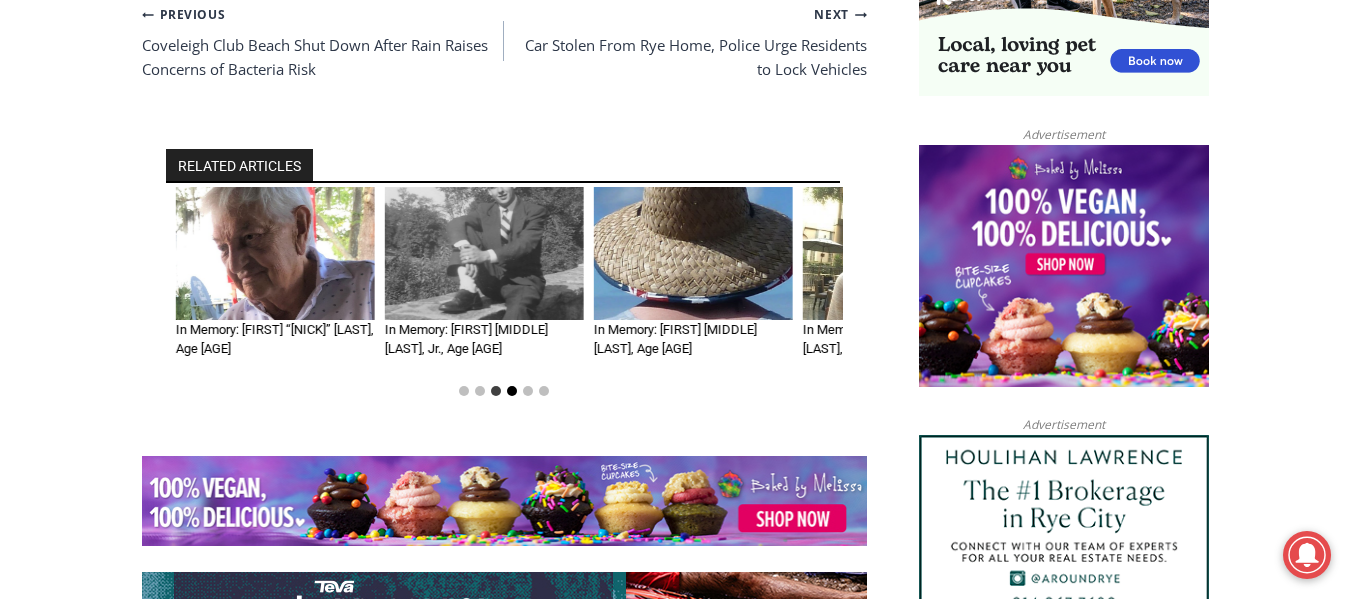 click at bounding box center [512, 391] 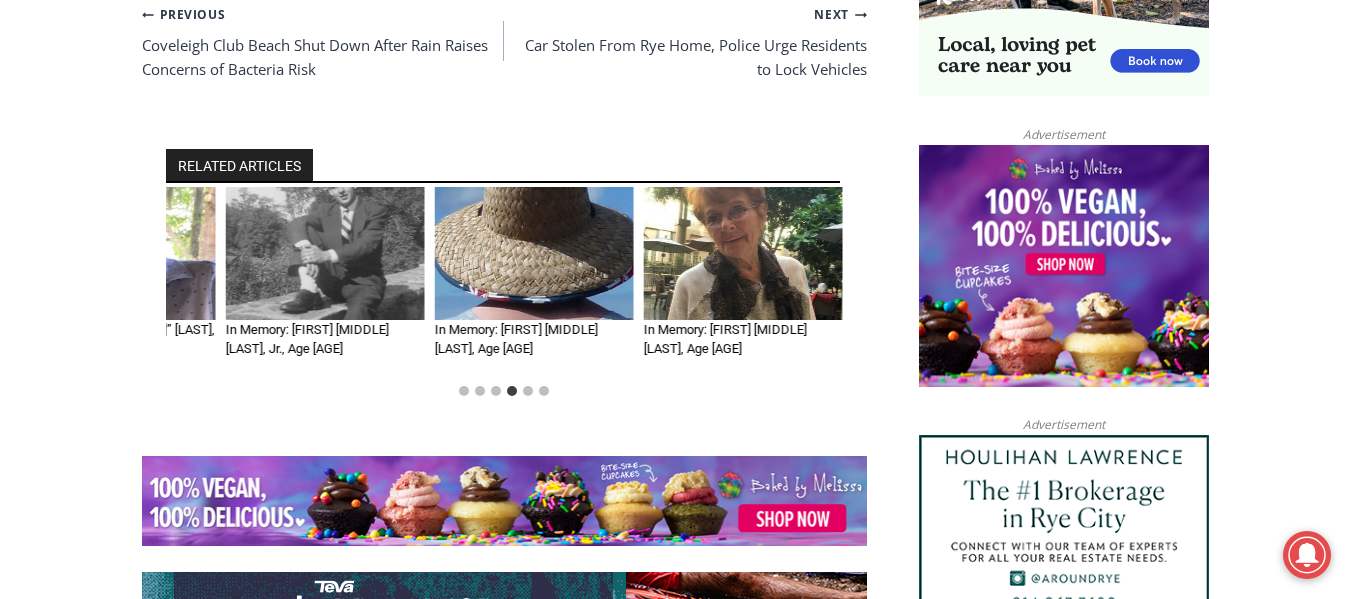 click at bounding box center (512, 391) 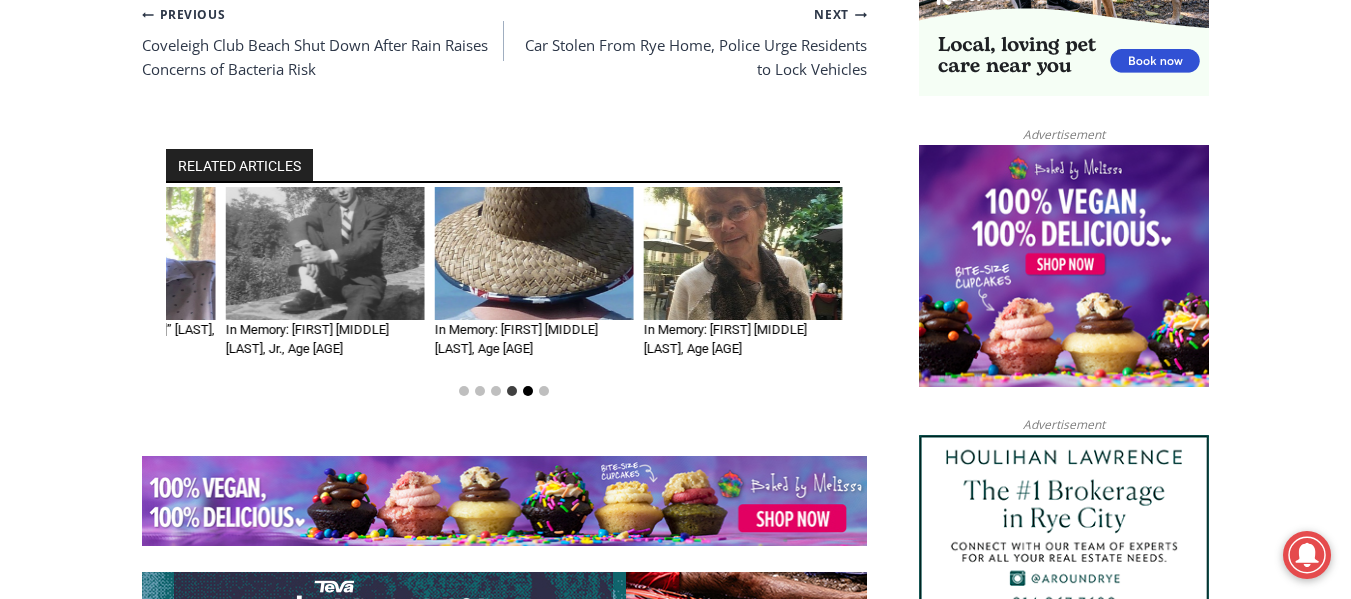 click at bounding box center (528, 391) 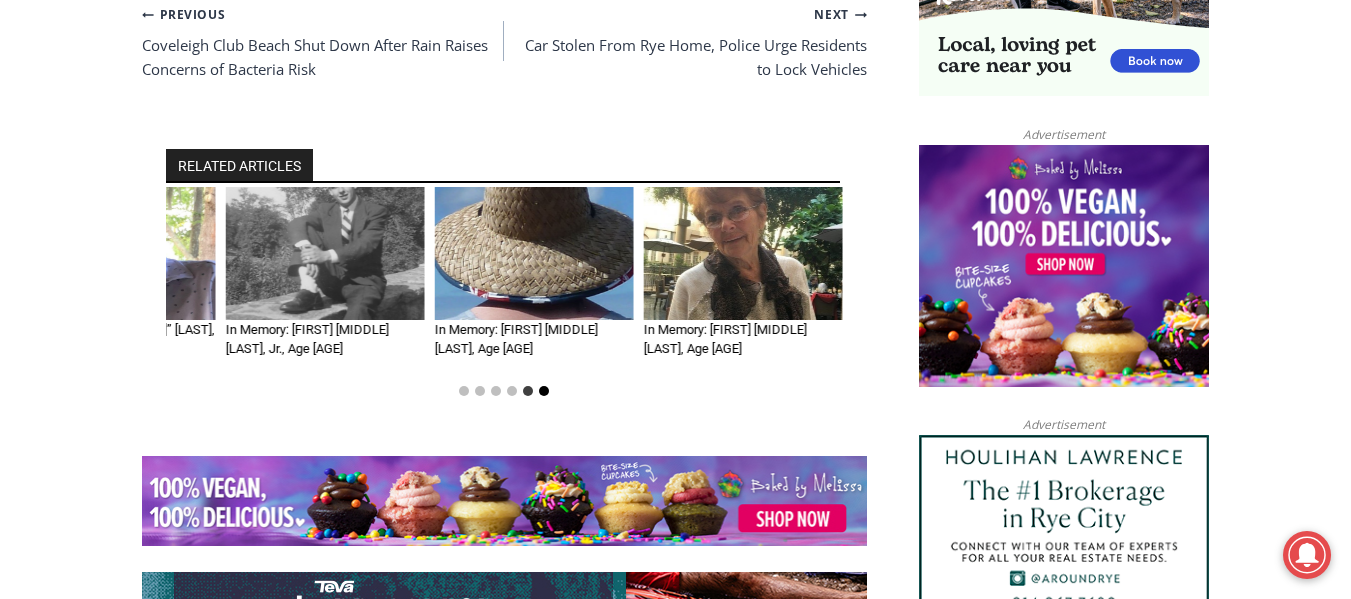 click at bounding box center [544, 391] 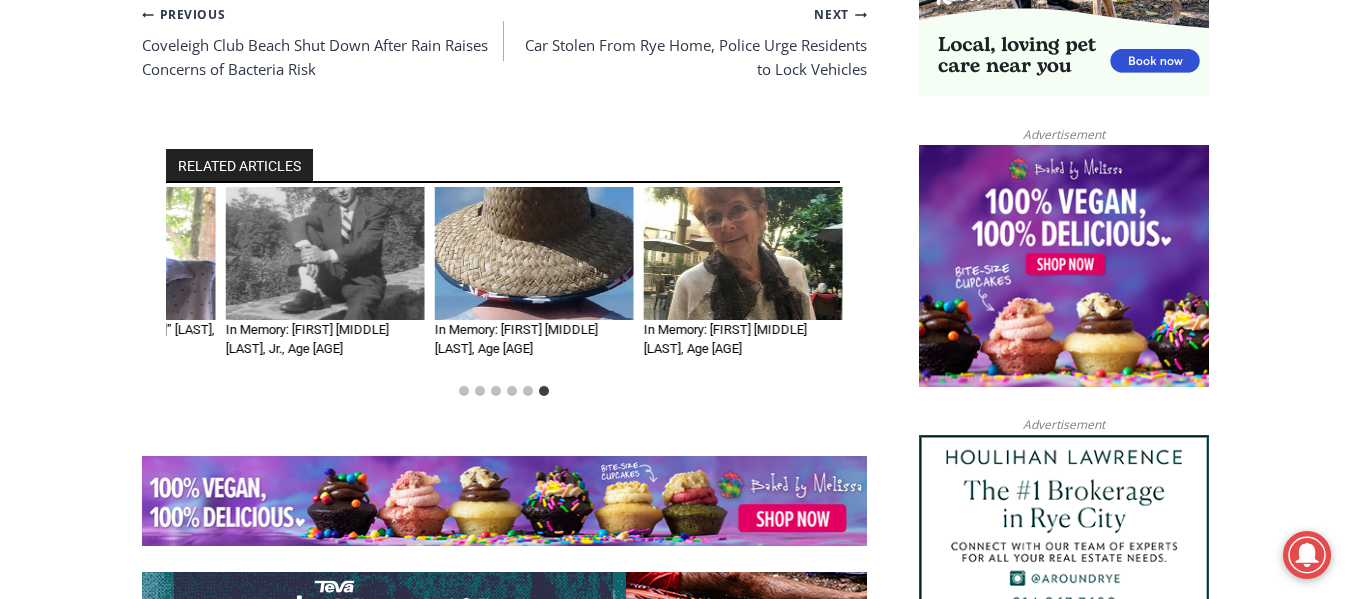 click at bounding box center (534, 253) 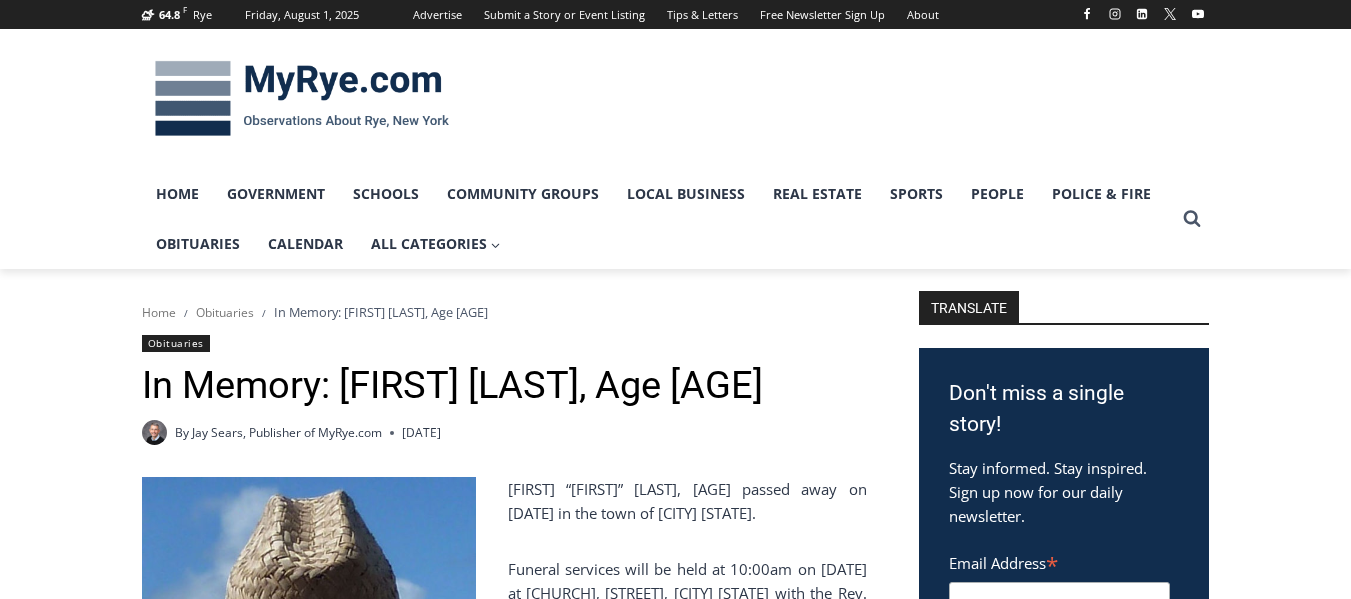 scroll, scrollTop: 0, scrollLeft: 0, axis: both 